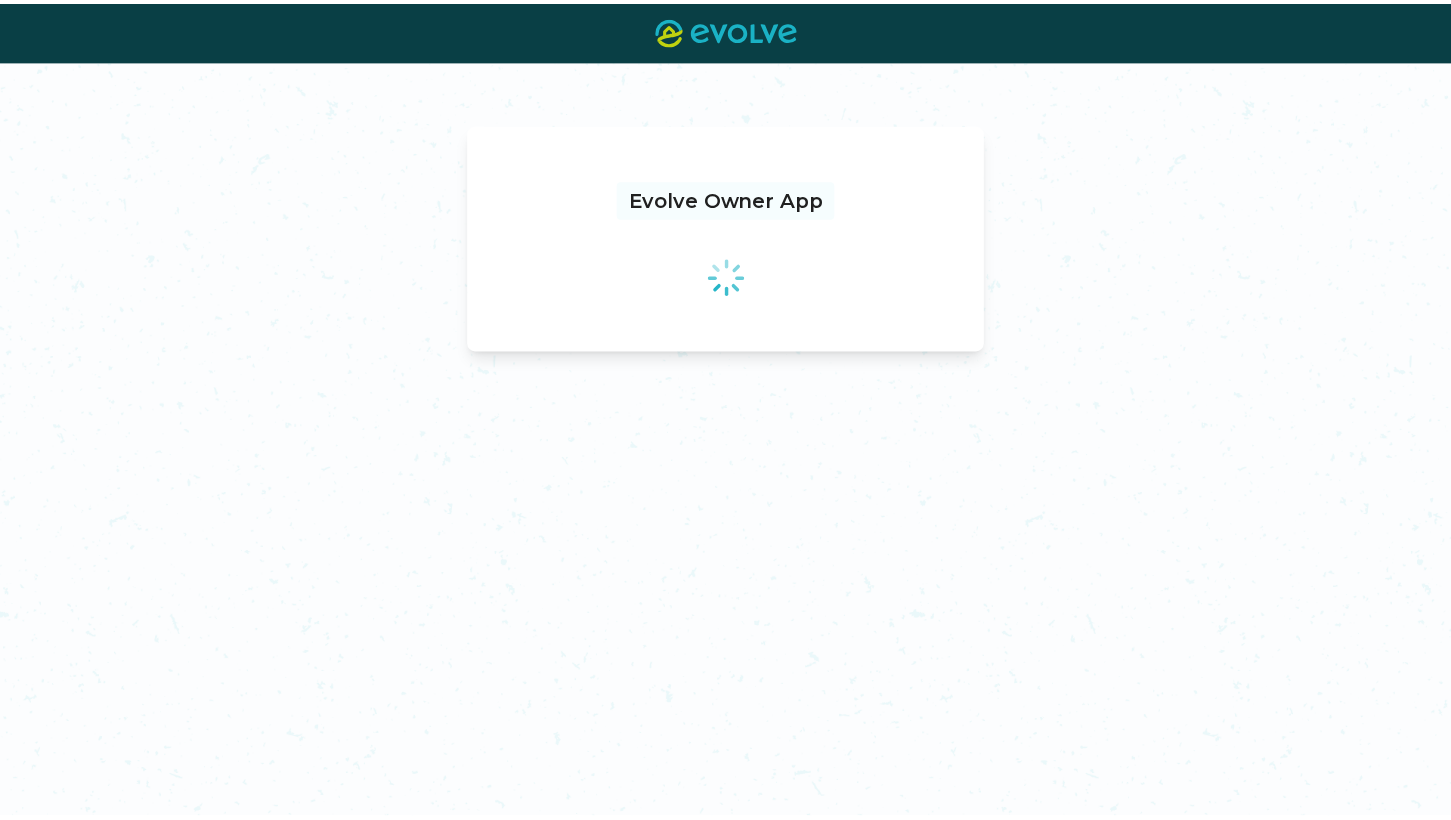 scroll, scrollTop: 0, scrollLeft: 0, axis: both 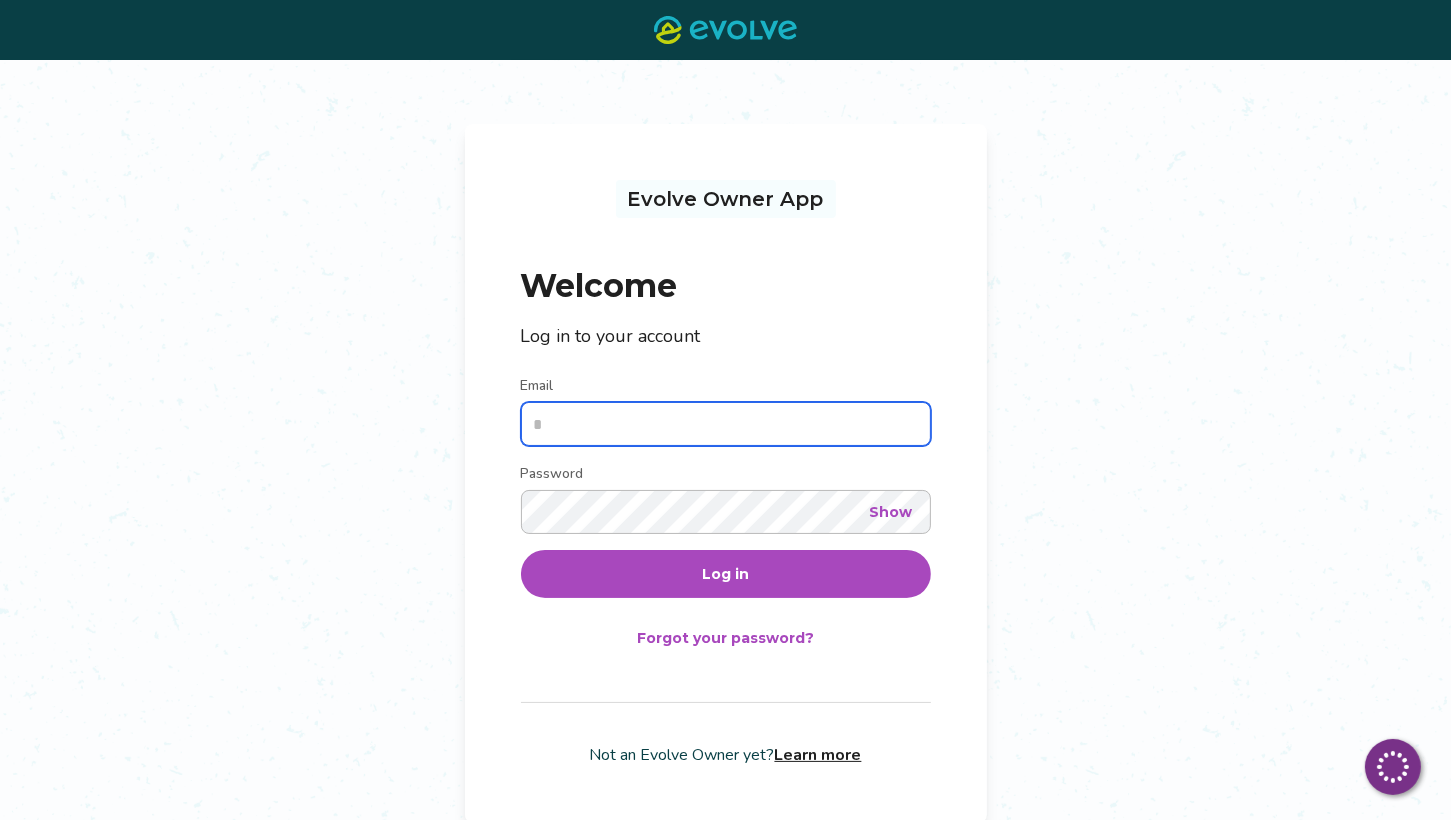 type on "**********" 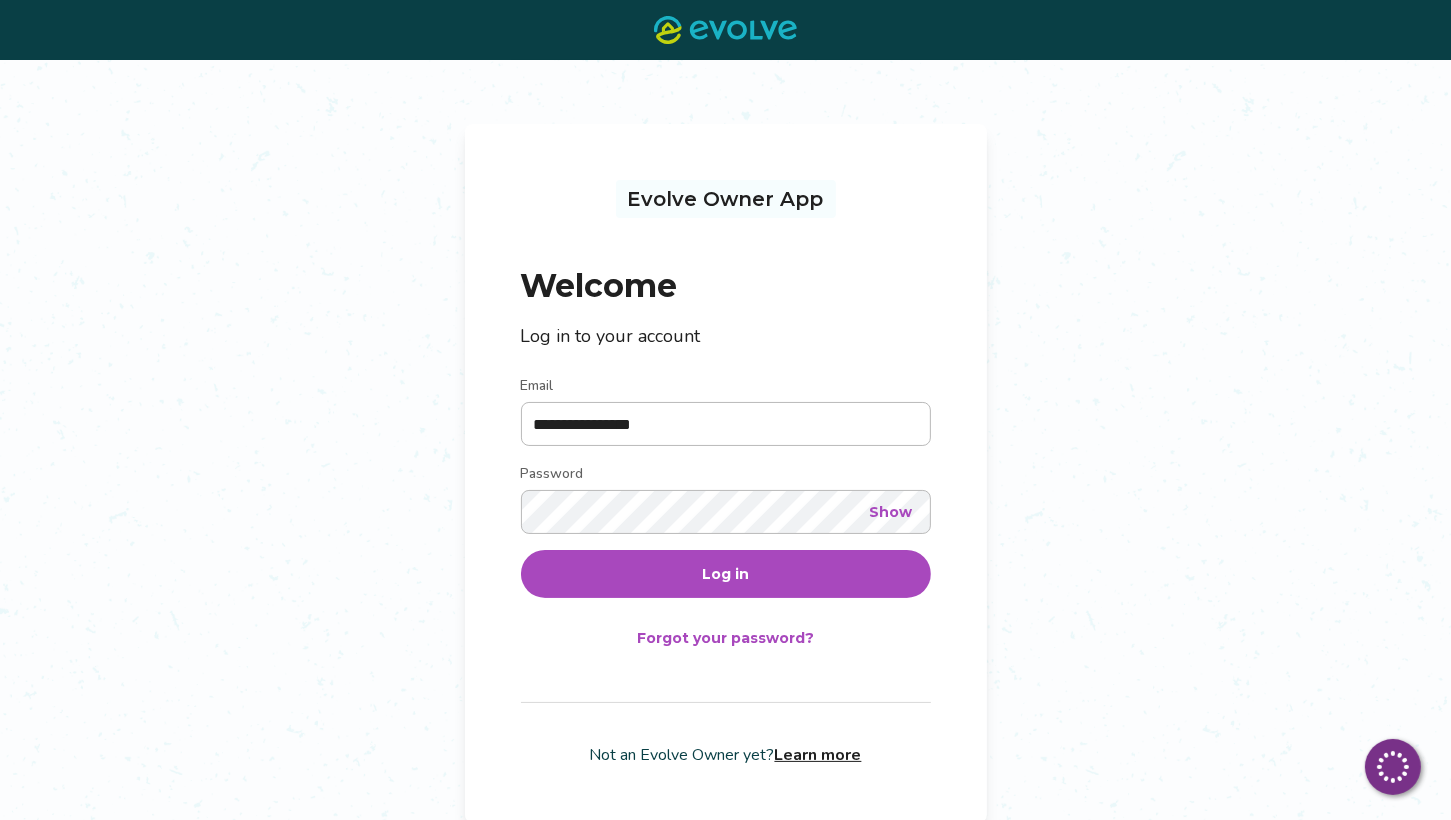 click on "Log in" at bounding box center (725, 574) 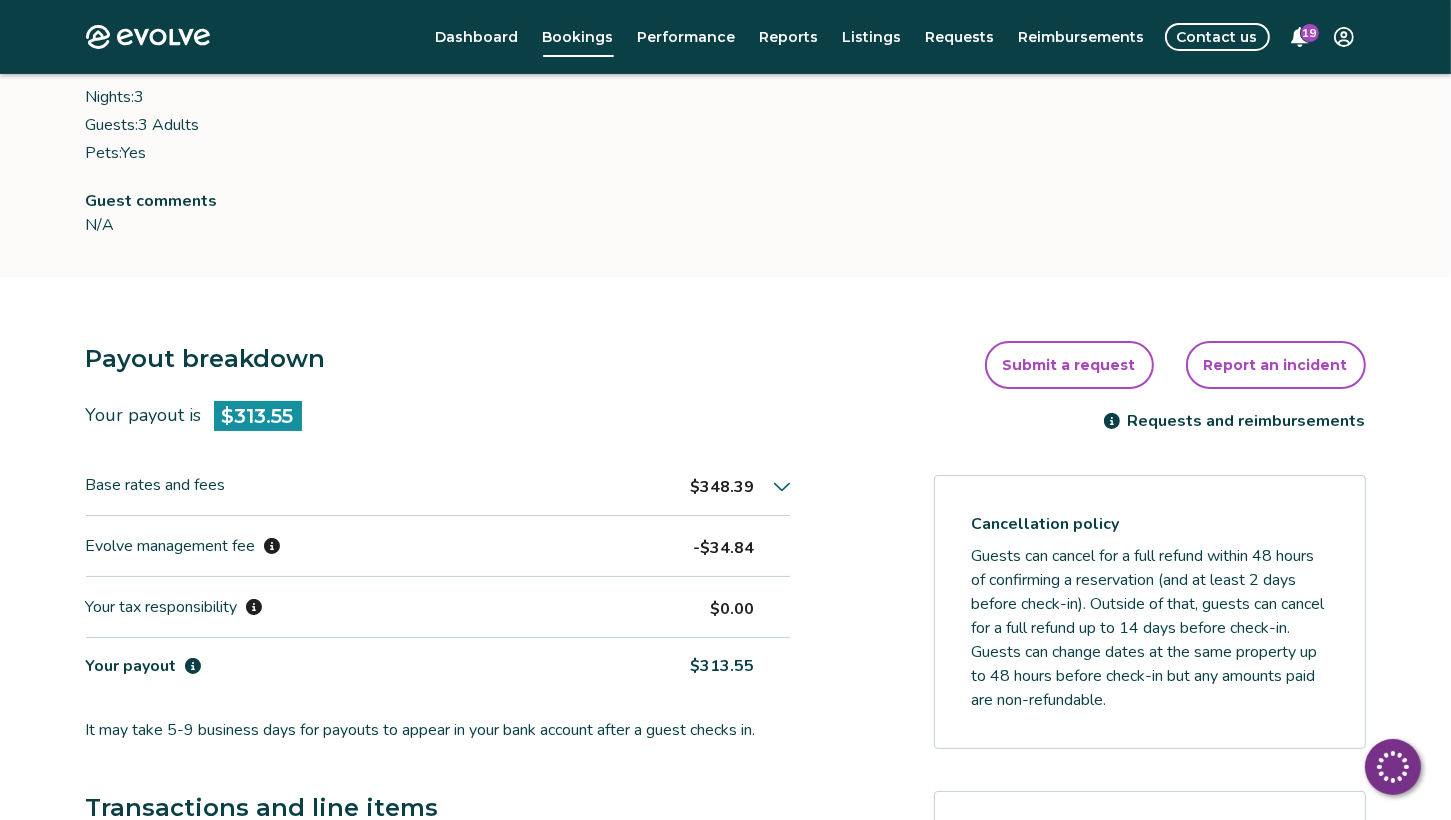 scroll, scrollTop: 400, scrollLeft: 0, axis: vertical 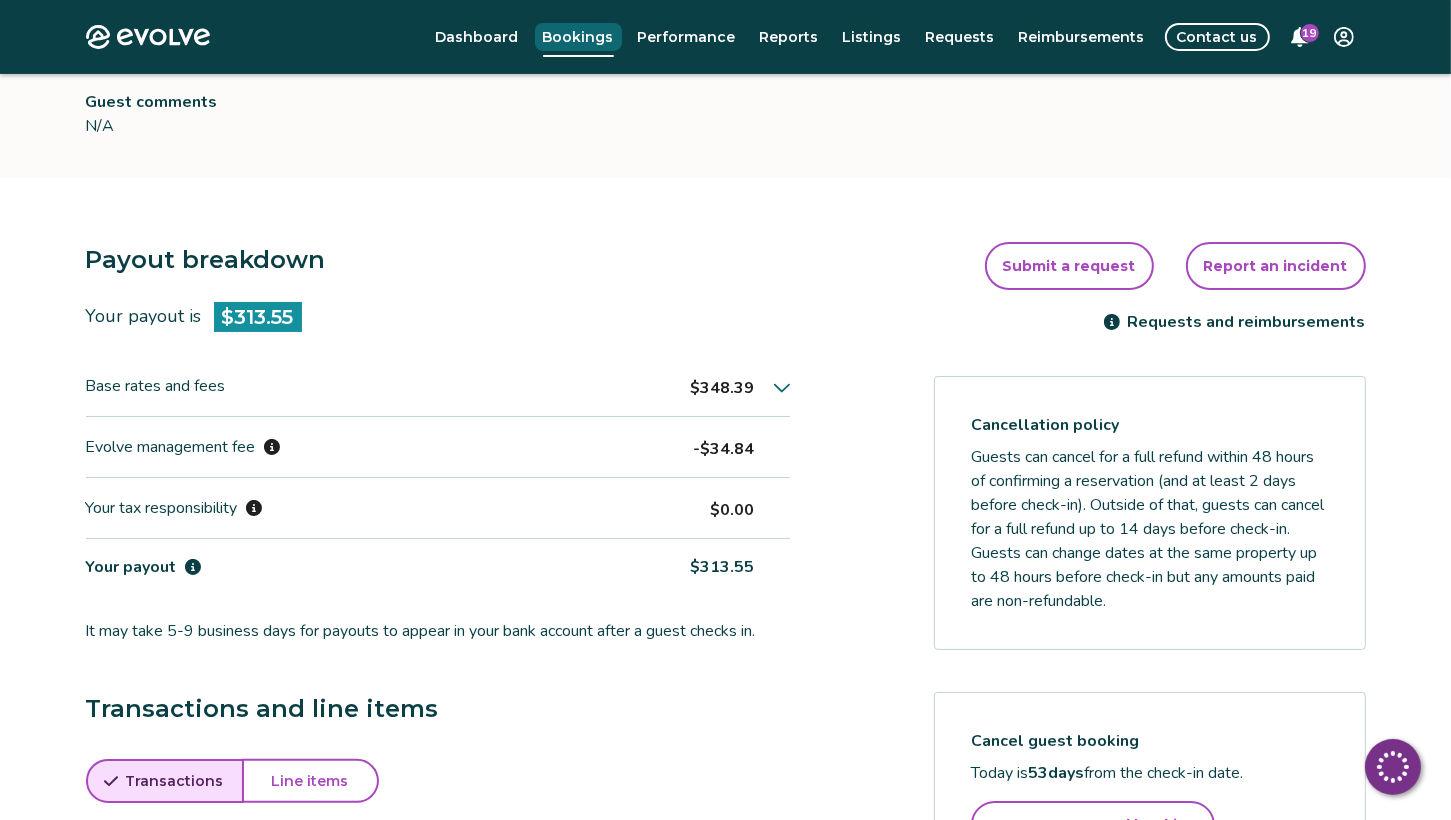 click on "Bookings" at bounding box center [578, 37] 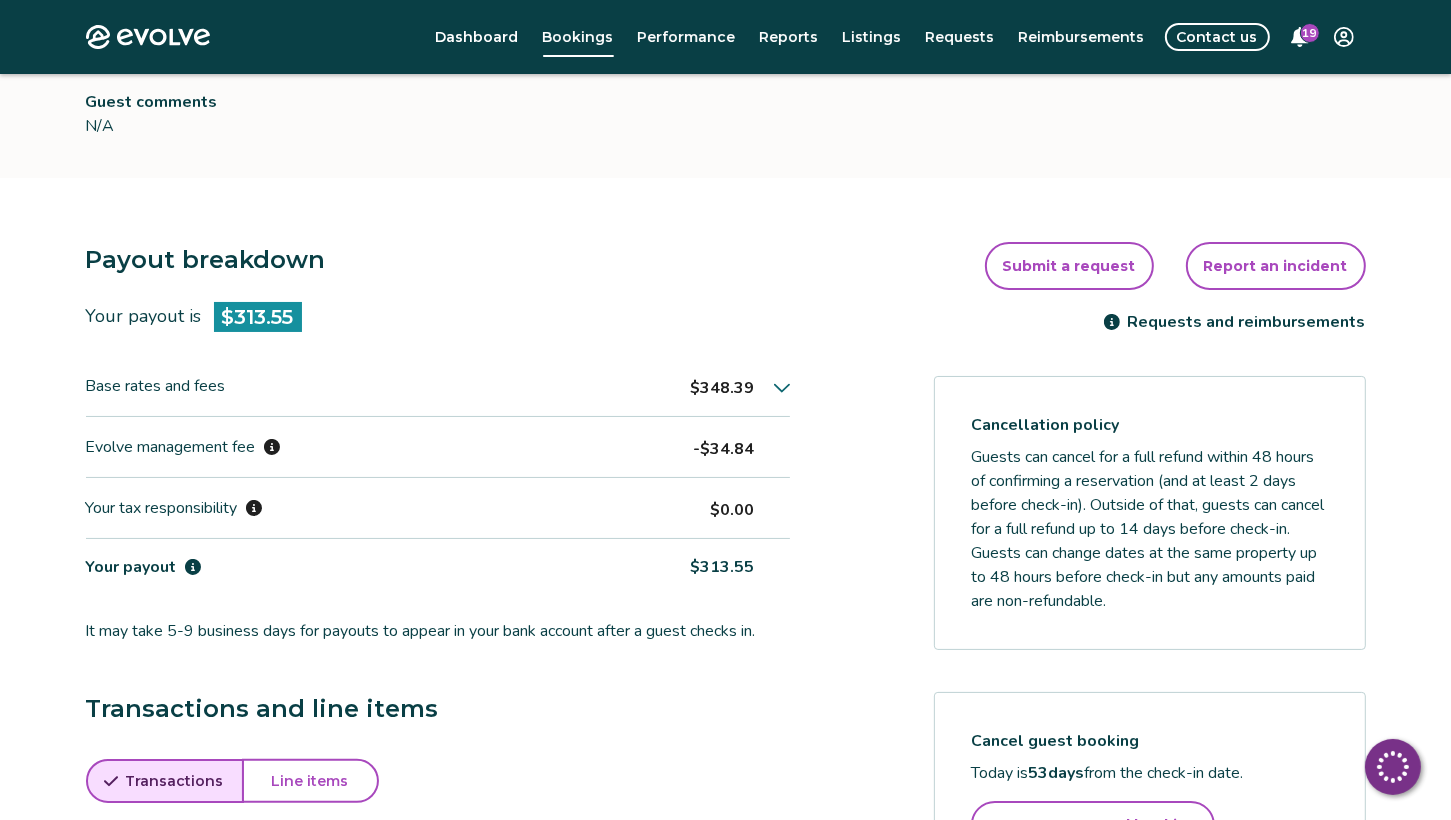 scroll, scrollTop: 0, scrollLeft: 0, axis: both 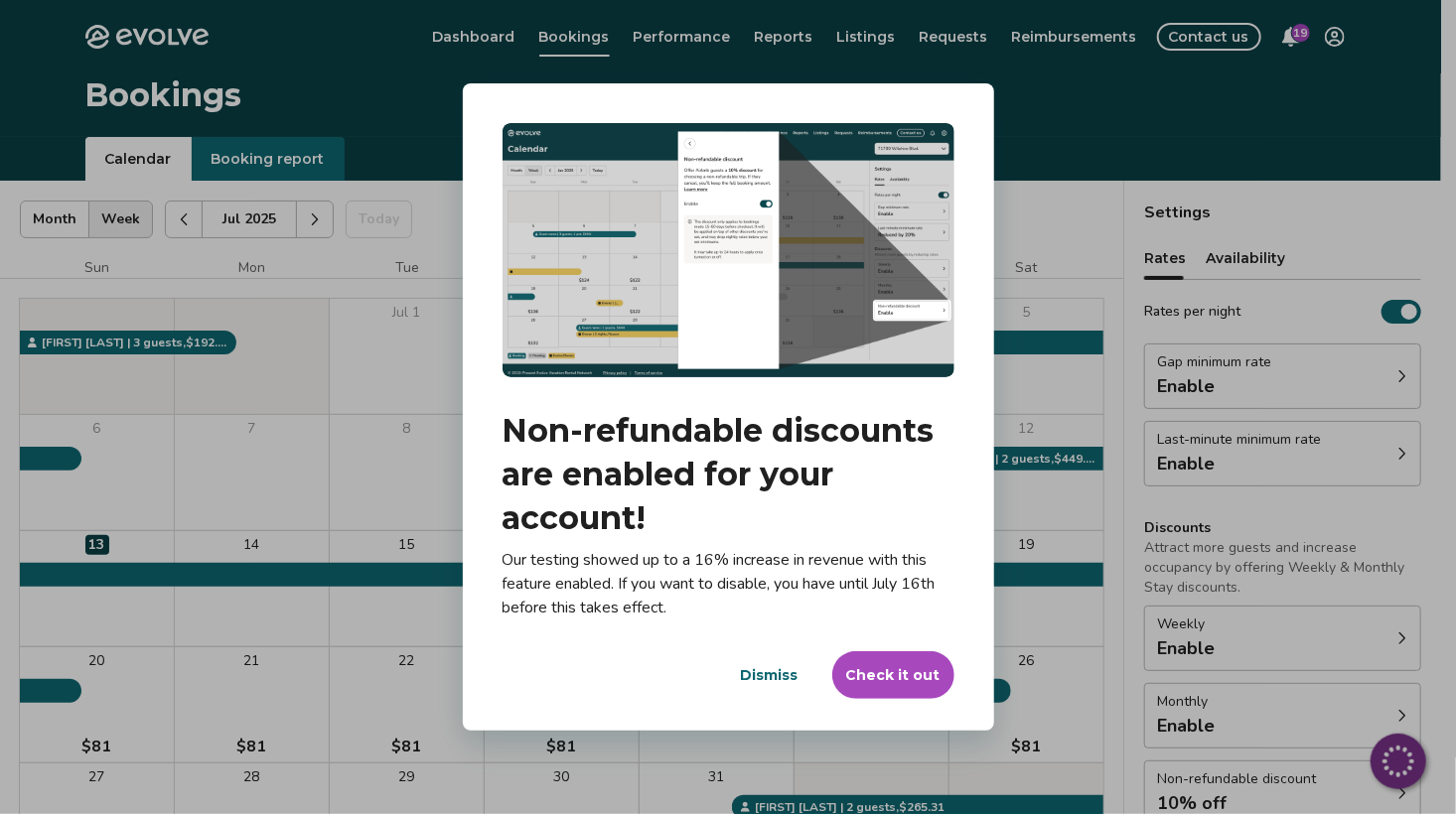 click on "Check it out" at bounding box center [893, 675] 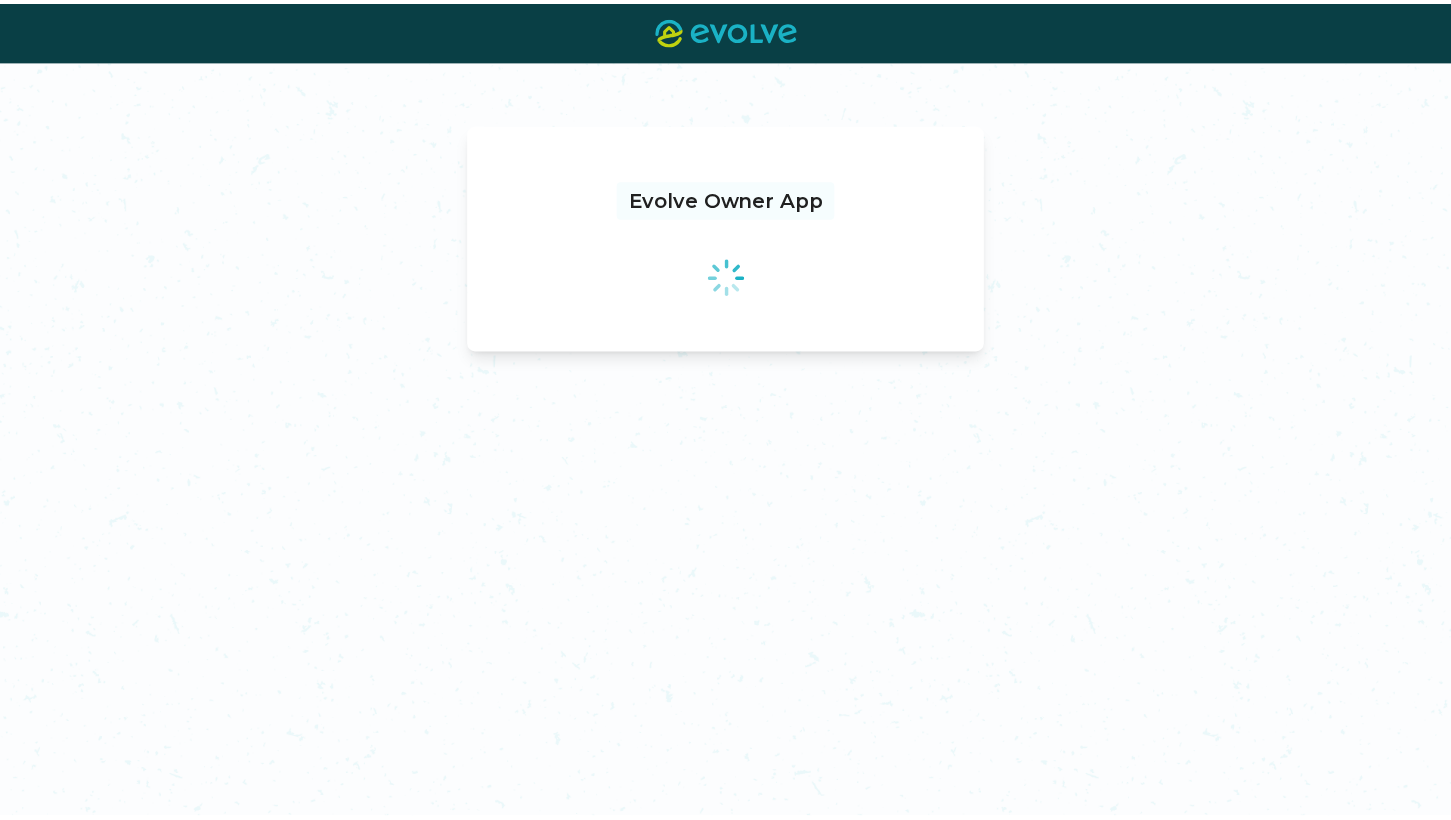 scroll, scrollTop: 0, scrollLeft: 0, axis: both 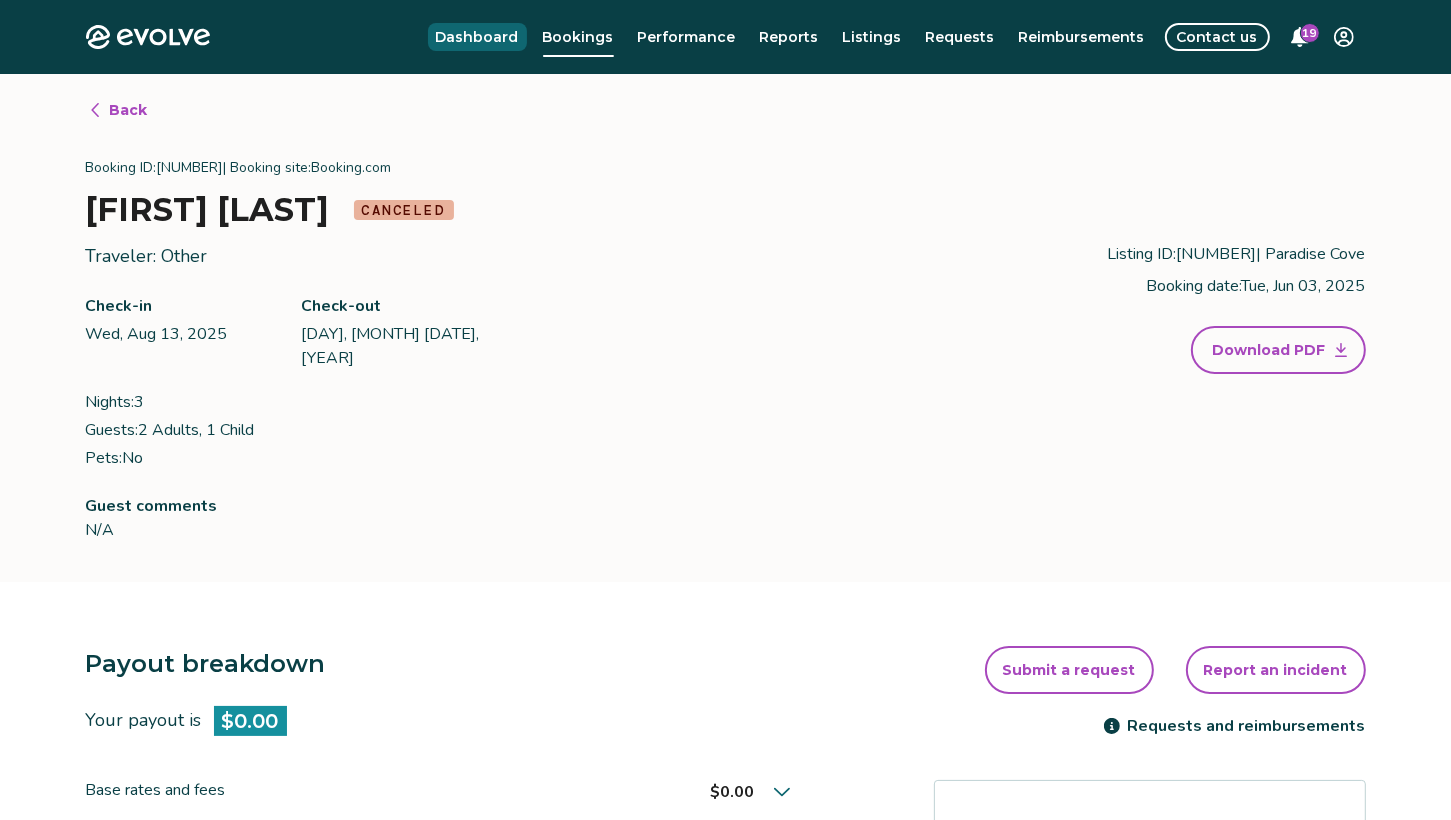 click on "Dashboard" at bounding box center (477, 37) 